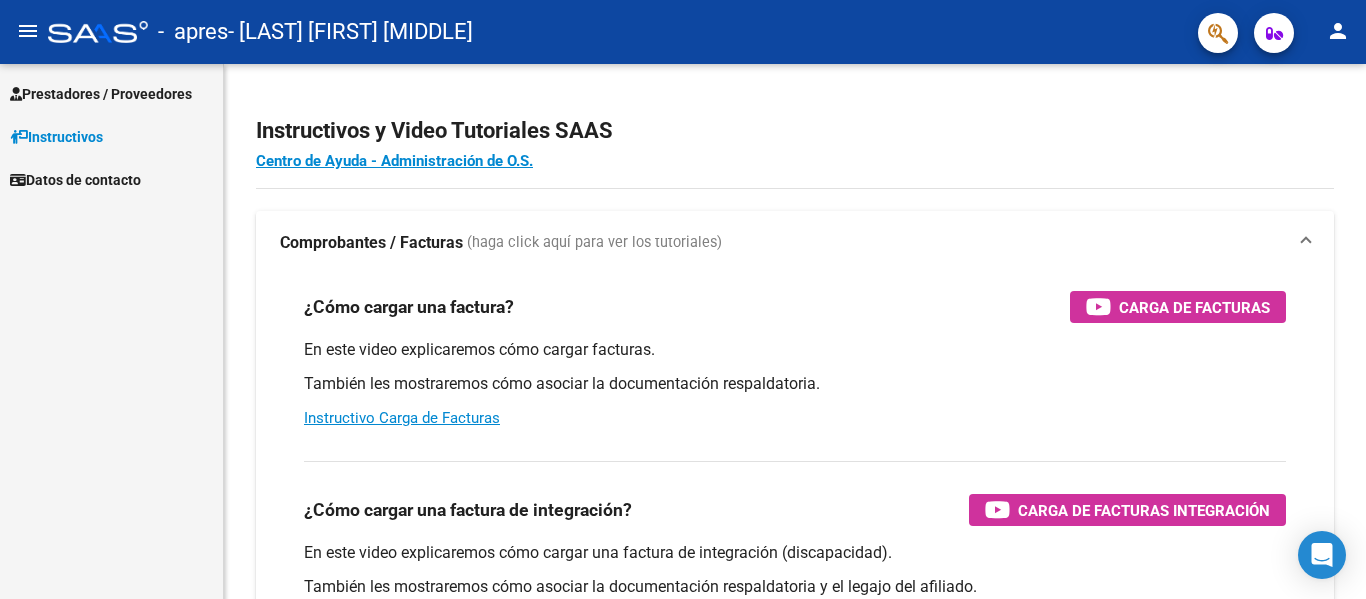 scroll, scrollTop: 0, scrollLeft: 0, axis: both 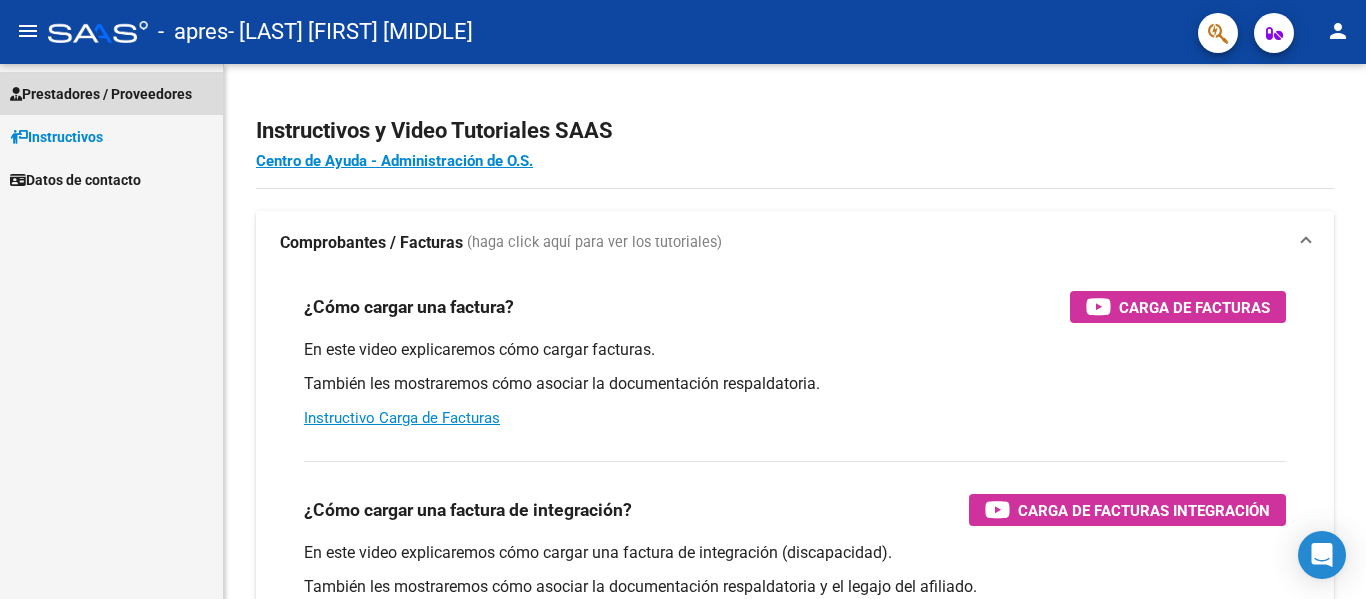 click on "Prestadores / Proveedores" at bounding box center [101, 94] 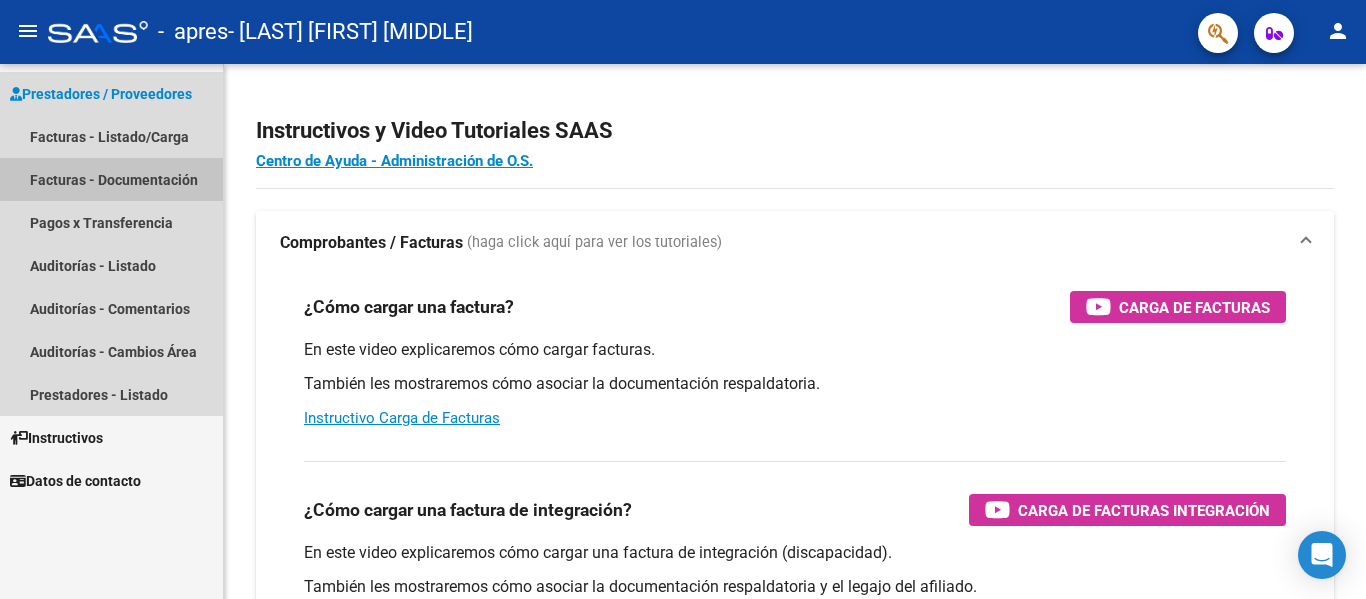 click on "Facturas - Documentación" at bounding box center (111, 179) 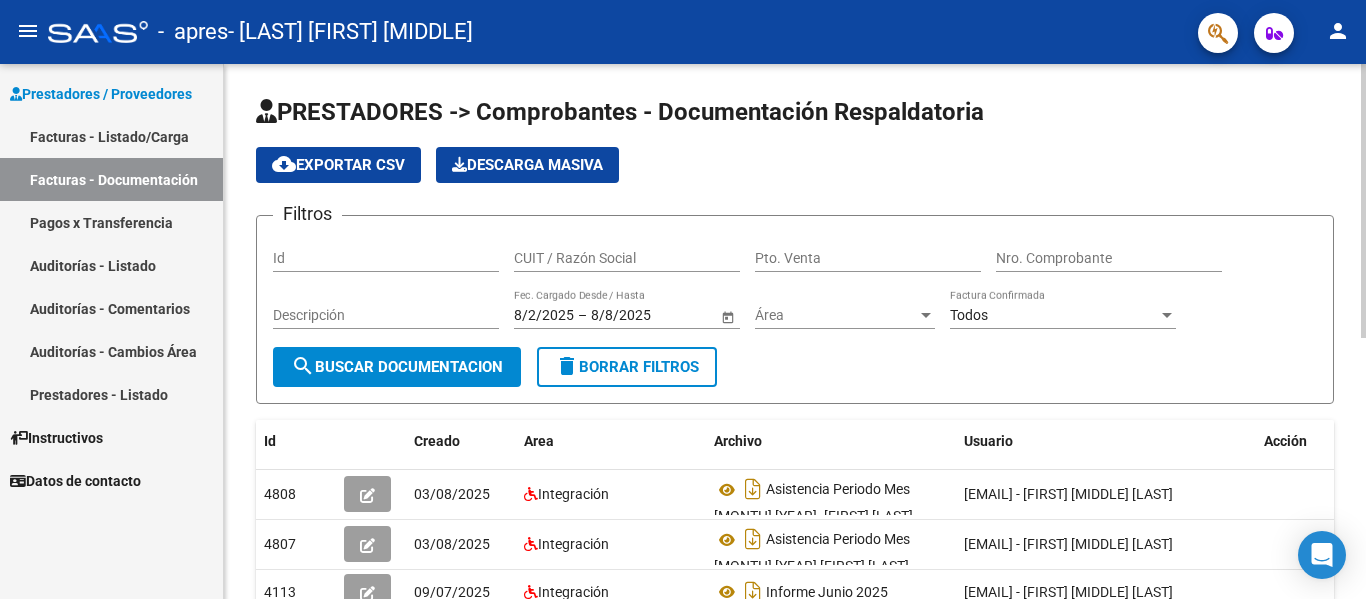 scroll, scrollTop: 508, scrollLeft: 0, axis: vertical 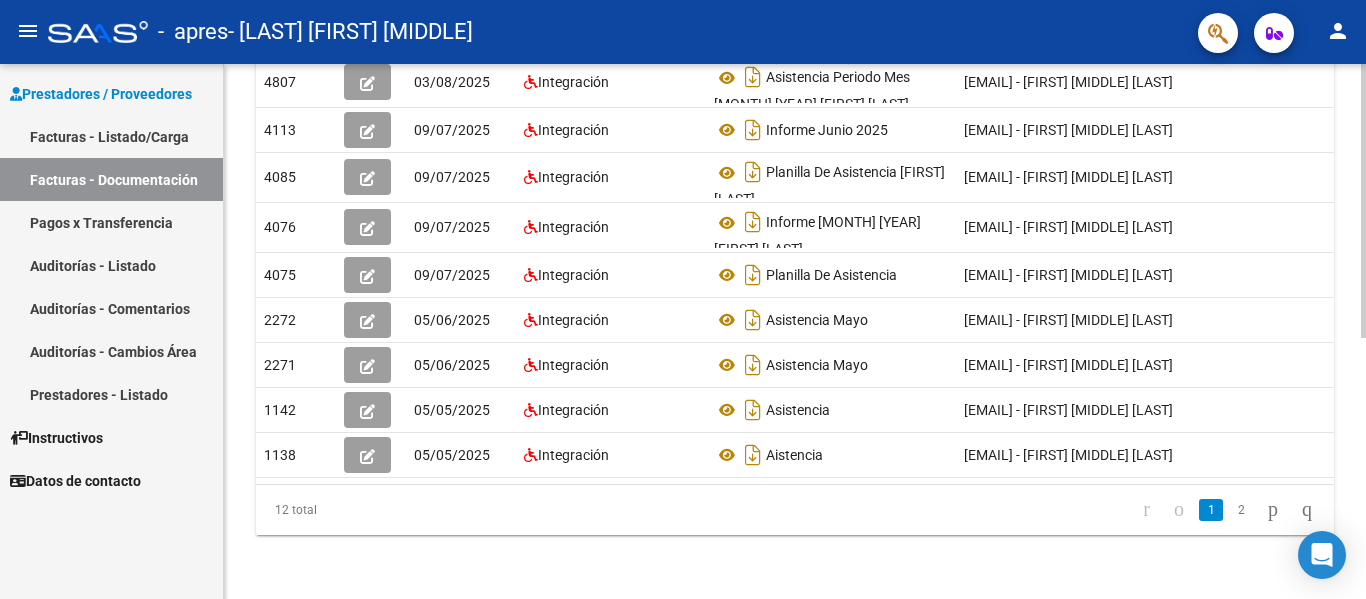 click 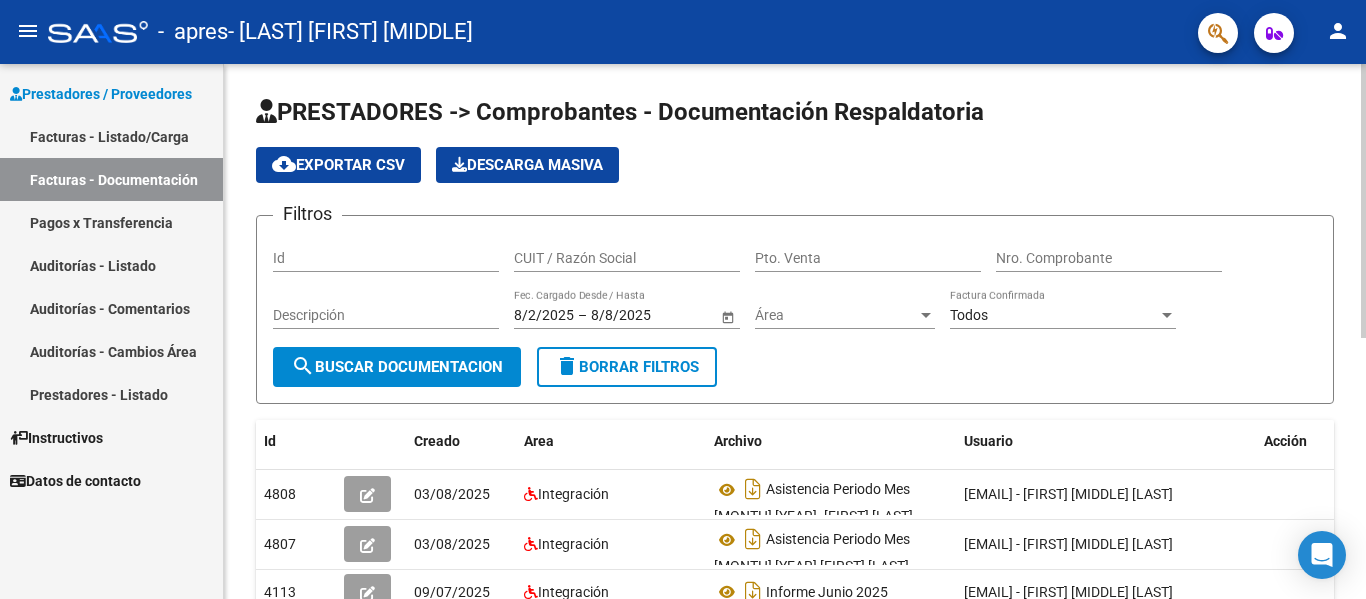 click 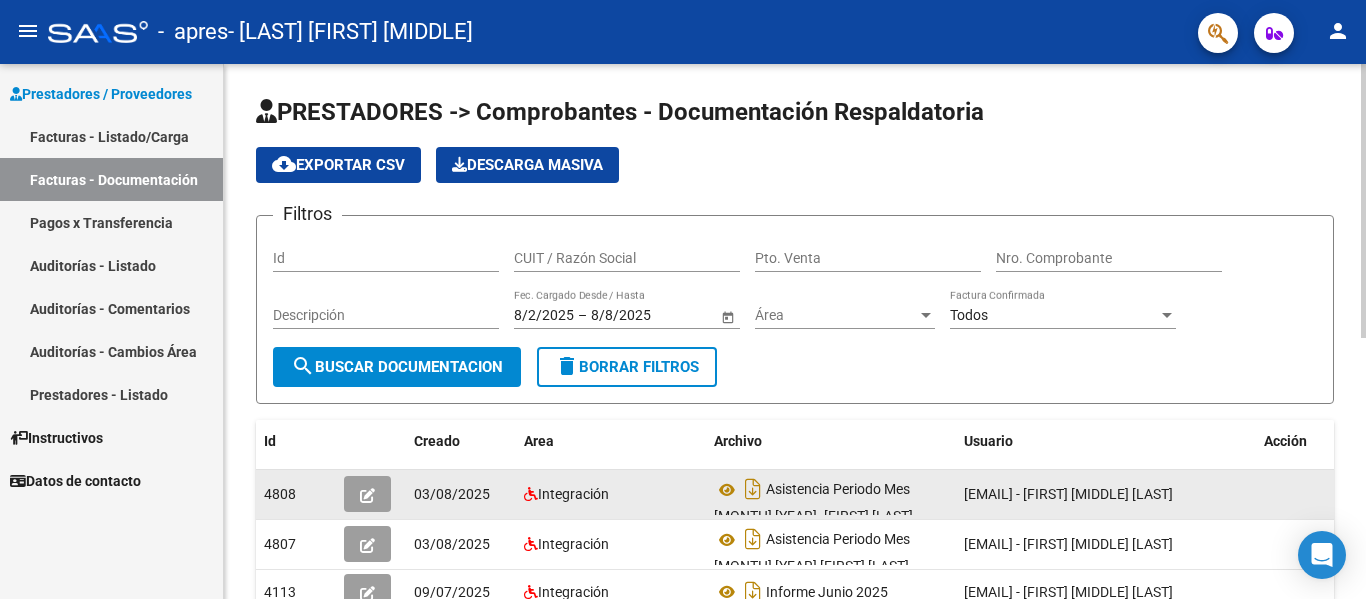 click on "[EMAIL] -   [FIRST] [MIDDLE] [LAST]" 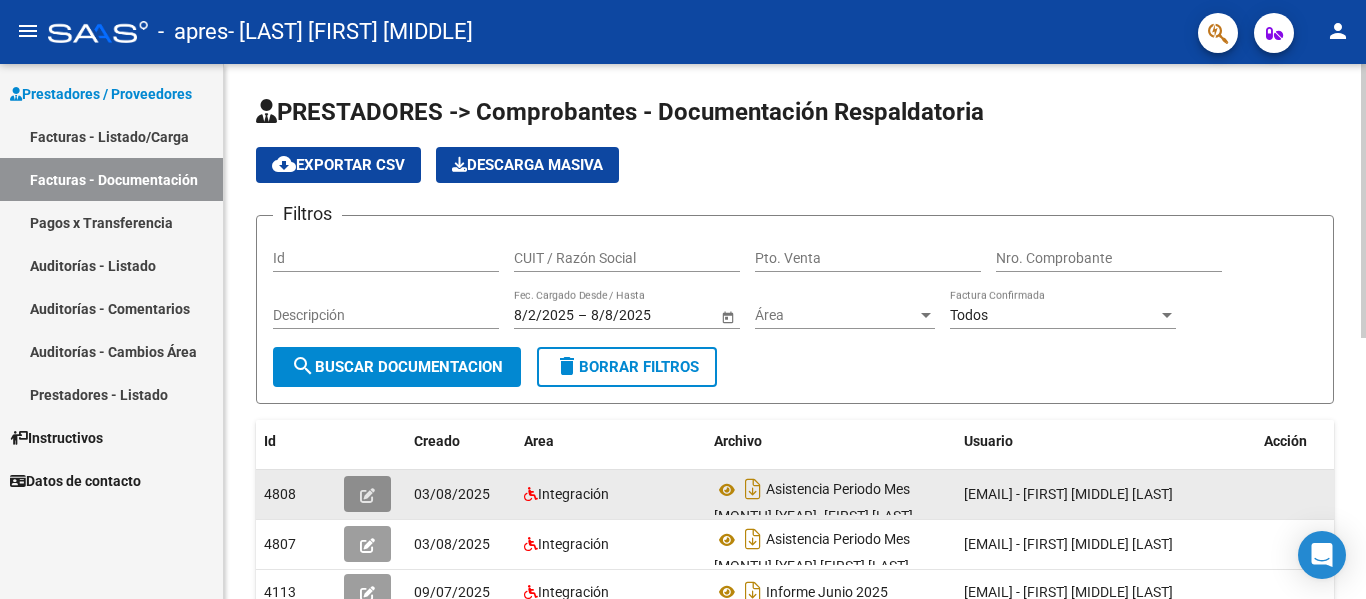 click 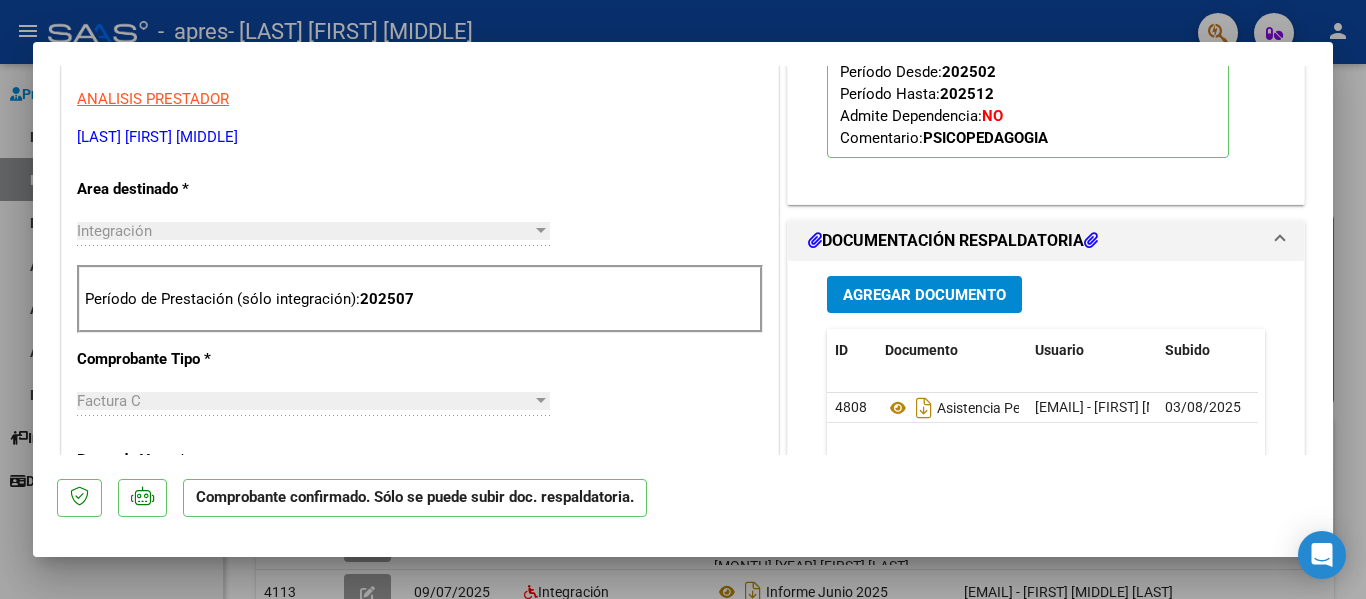 scroll, scrollTop: 333, scrollLeft: 0, axis: vertical 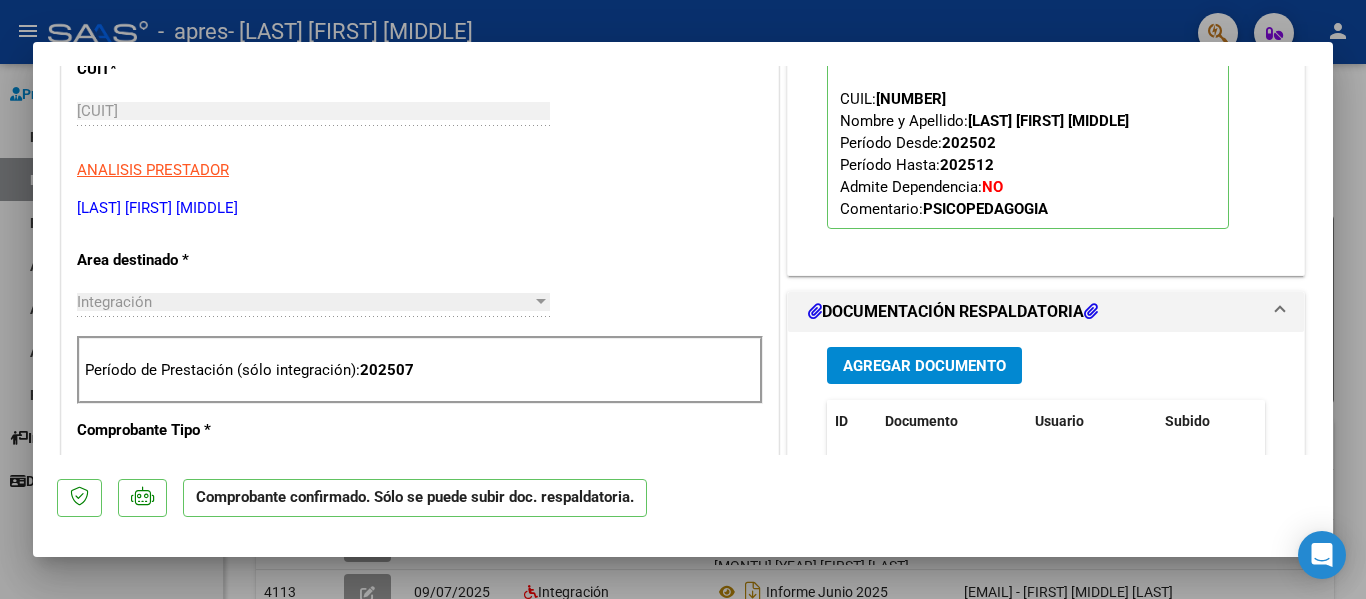 click at bounding box center (683, 299) 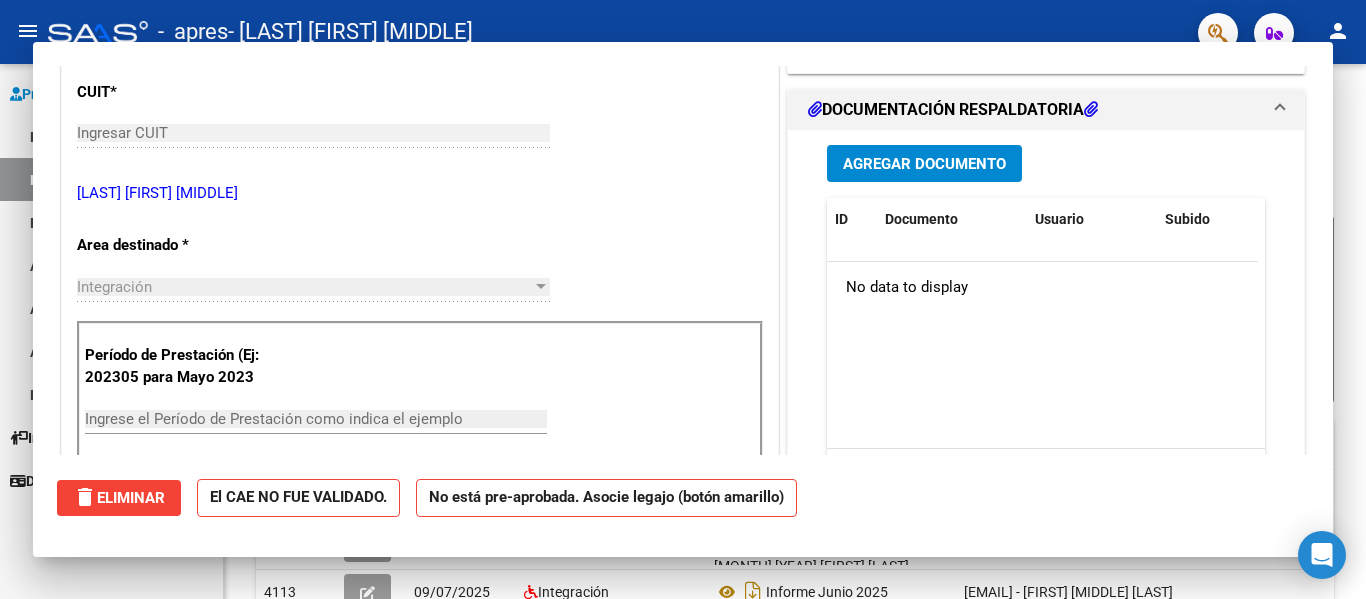 scroll, scrollTop: 0, scrollLeft: 0, axis: both 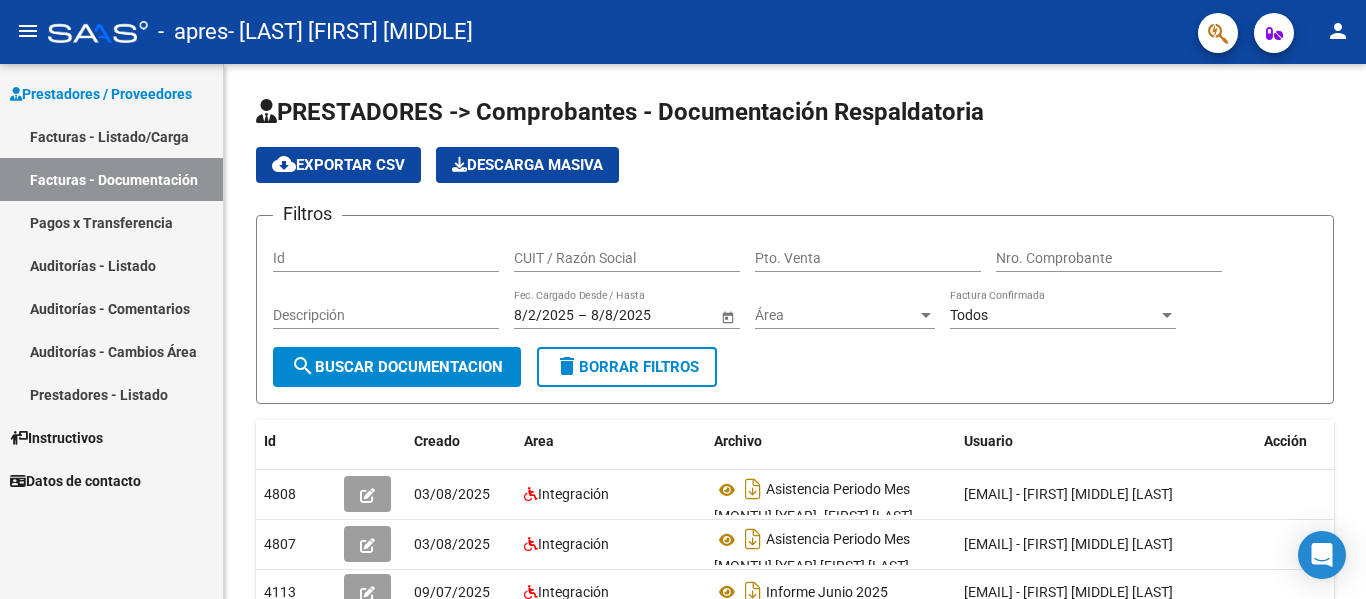 click 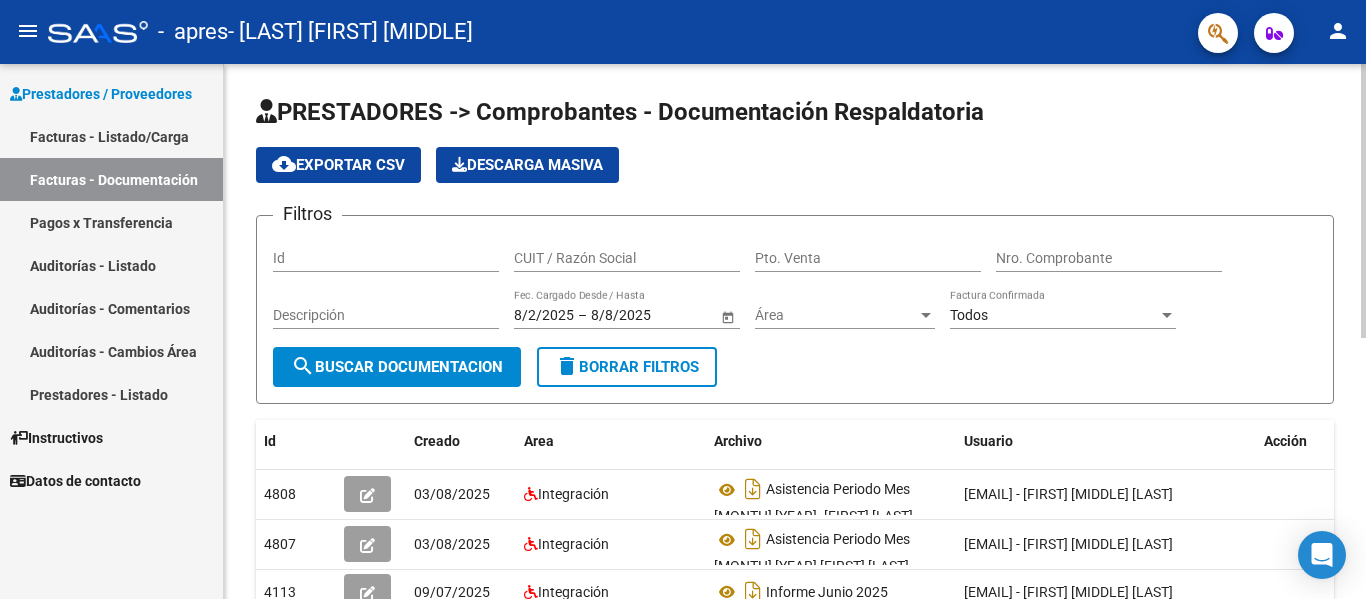 scroll, scrollTop: 508, scrollLeft: 0, axis: vertical 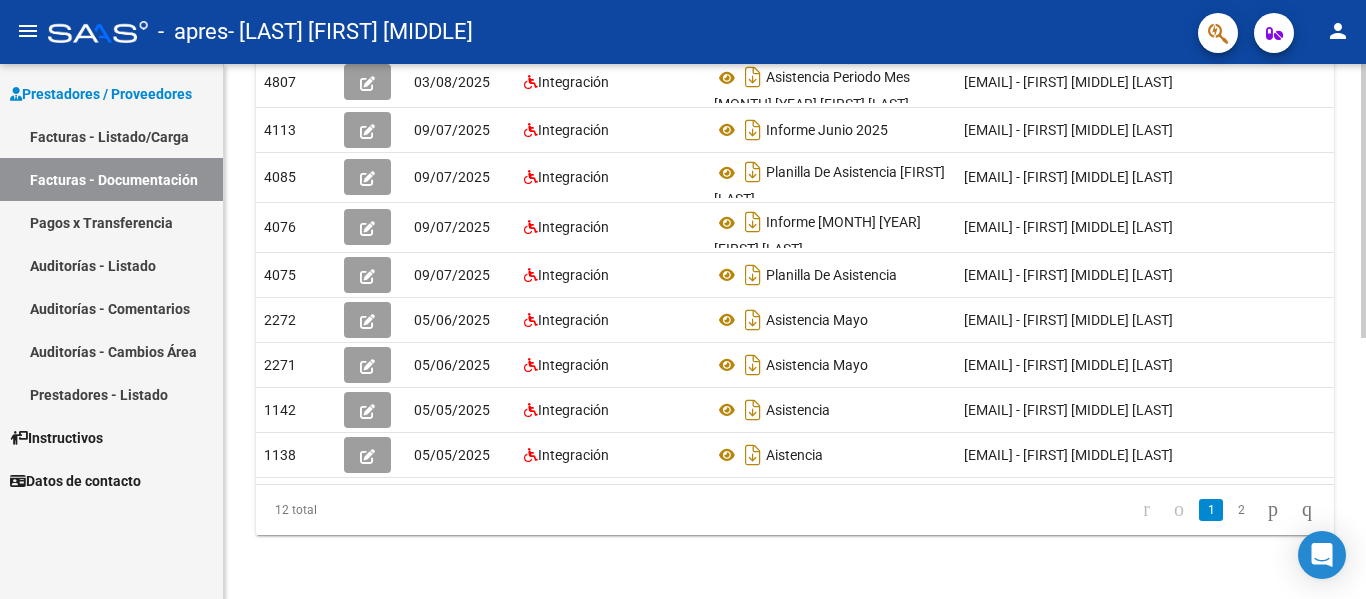 click 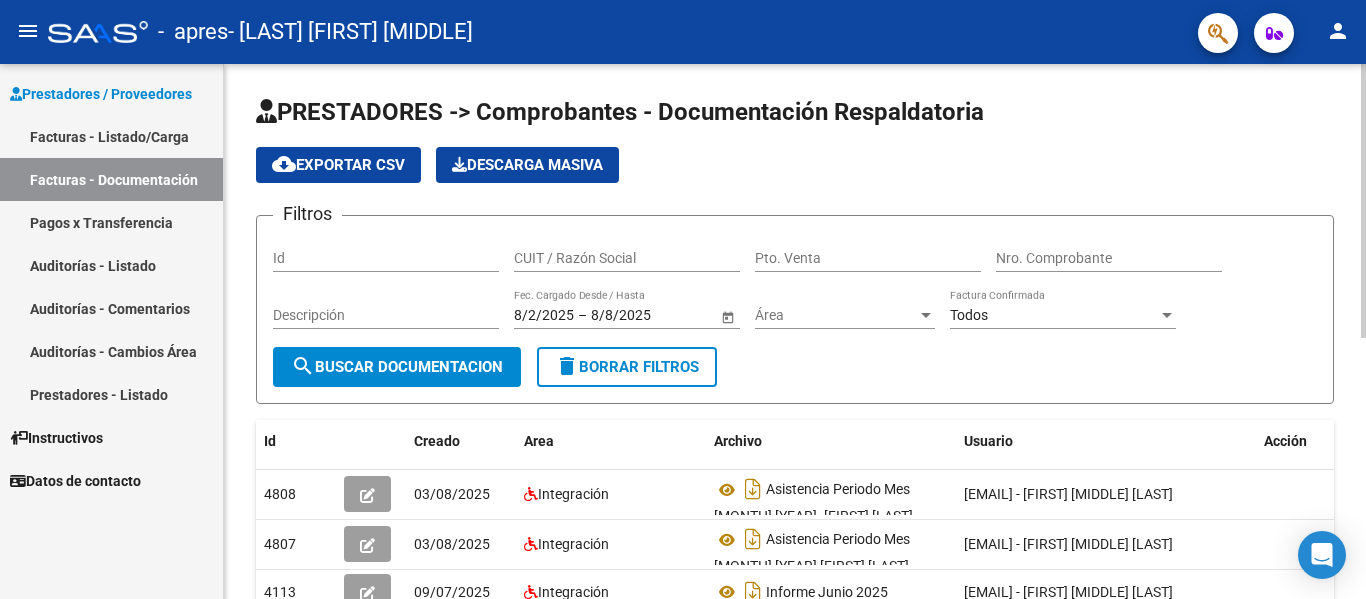 click 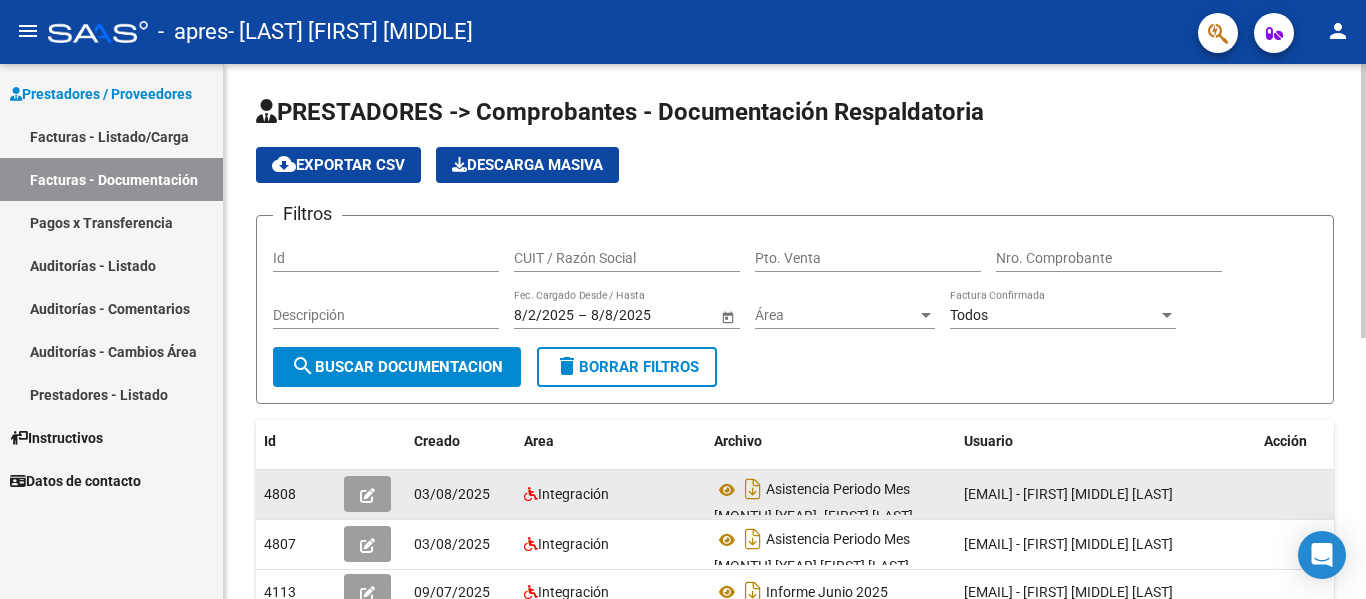 click on "[EMAIL] -   [FIRST] [MIDDLE] [LAST]" 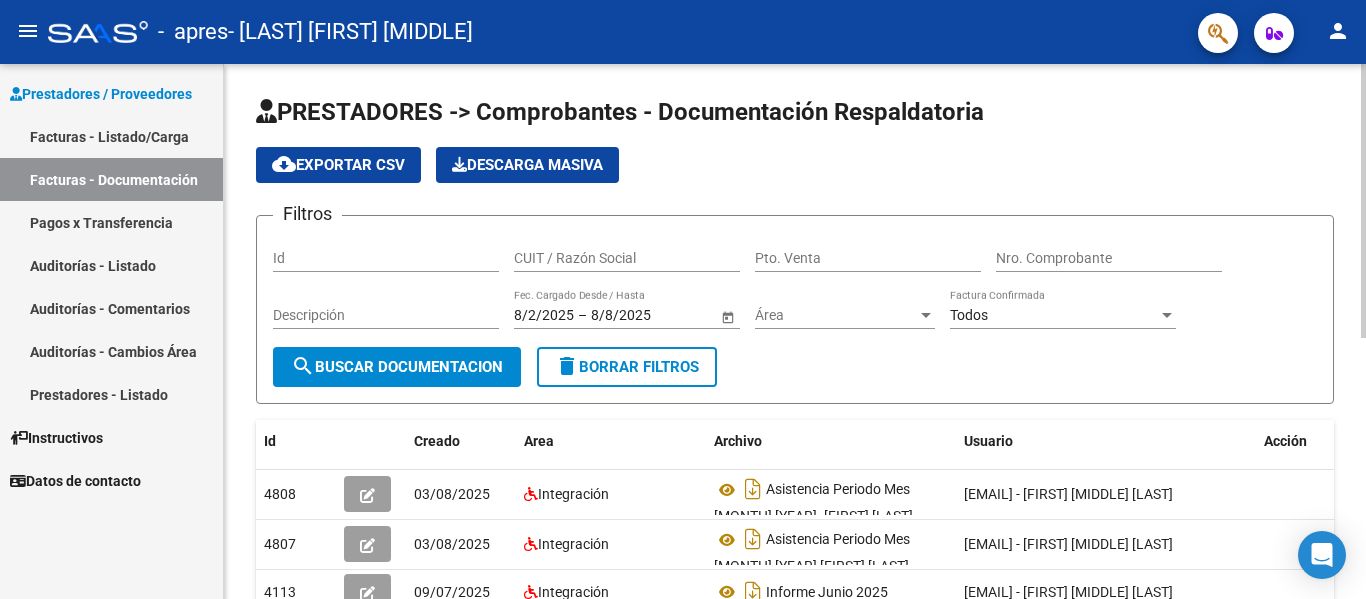 click on "PRESTADORES -> Comprobantes - Documentación Respaldatoria cloud_download  Exportar CSV   Descarga Masiva
Filtros Id CUIT / Razón Social Pto. Venta Nro. Comprobante Descripción [DATE] [DATE] – [DATE] [DATE] Fec. Cargado Desde / Hasta Área Área Todos Factura Confirmada search  Buscar Documentacion  delete  Borrar Filtros  Id Creado Area Archivo Usuario Acción 4808
[DATE] Integración Asistencia Periodo Mes [MONTH] [YEAR]- [FIRST] [LAST]  [EMAIL] -   [FIRST] [MIDDLE] [LAST]  4807
[DATE] Integración Asistencia Periodo Mes [MONTH] [YEAR] [FIRST] [LAST]  [EMAIL] -   [FIRST] [MIDDLE] [LAST]  4113
[DATE] Integración Informe [MONTH] [YEAR]  [EMAIL] -   [FIRST] [MIDDLE] [LAST]  4085
[DATE] Integración Planilla De Asistencia [FIRST] [LAST]  [EMAIL] -   [FIRST] [MIDDLE] [LAST]  4076
[DATE] Integración Informe [MONTH] [YEAR] [FIRST] [LAST]  [EMAIL] -   [FIRST] [MIDDLE] [LAST]  4075
[DATE] Integración 2272" 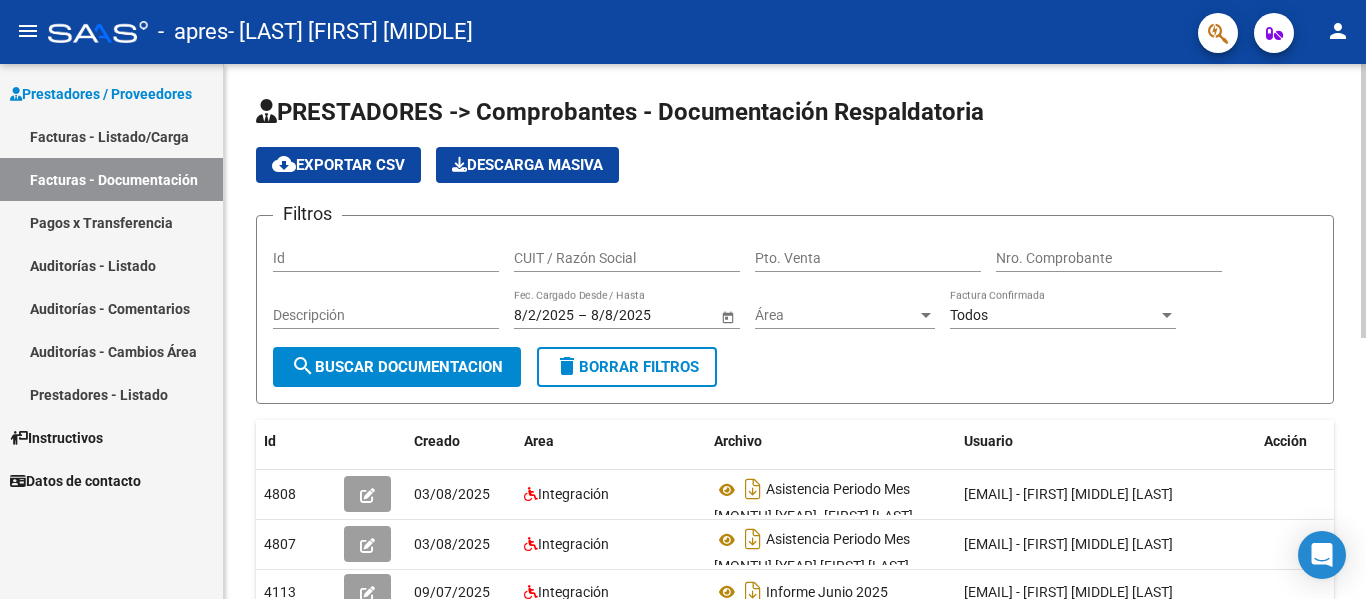 scroll, scrollTop: 508, scrollLeft: 0, axis: vertical 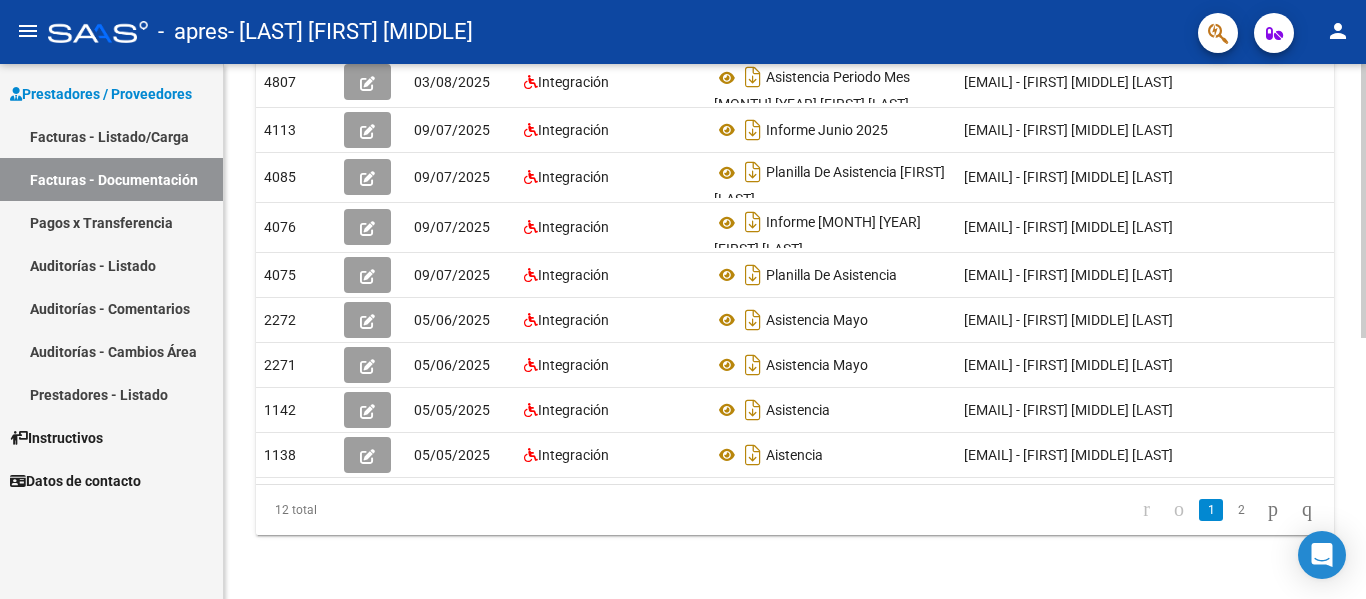 click 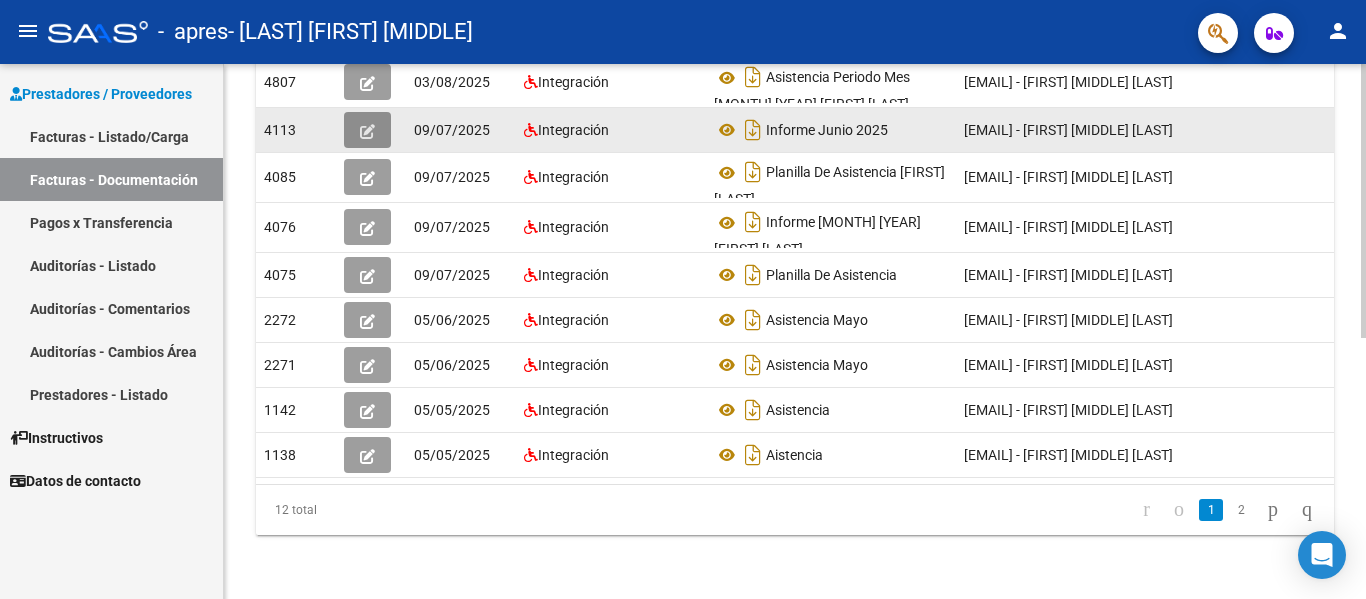 click 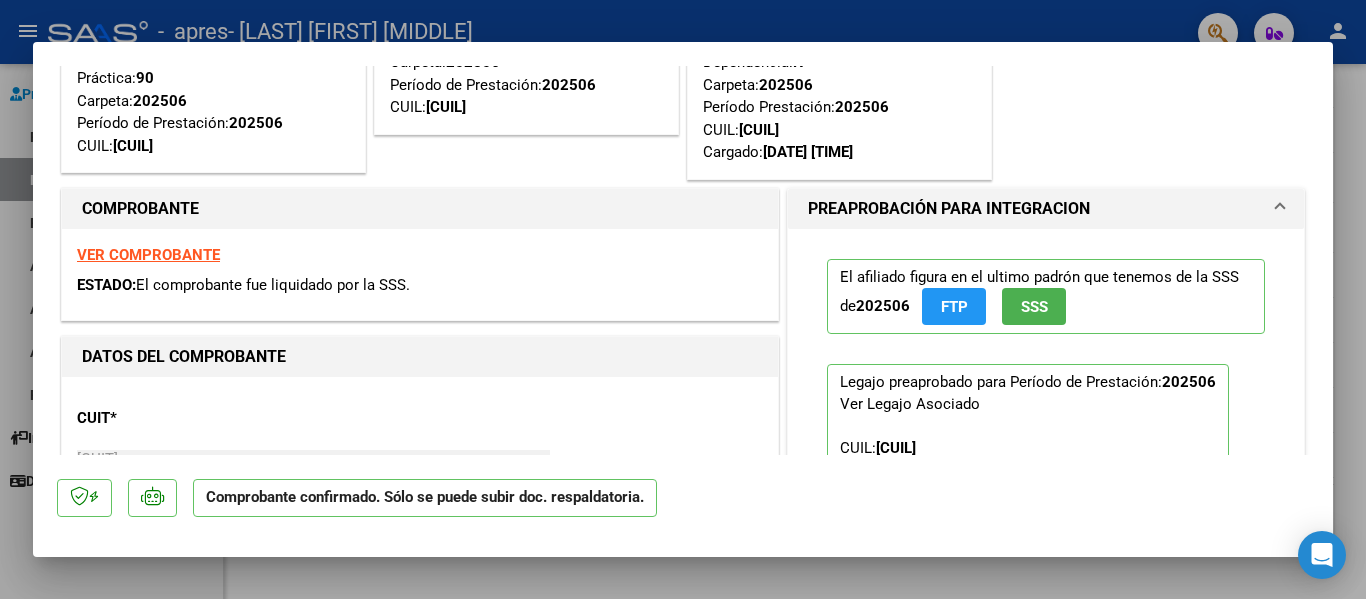 scroll, scrollTop: 200, scrollLeft: 0, axis: vertical 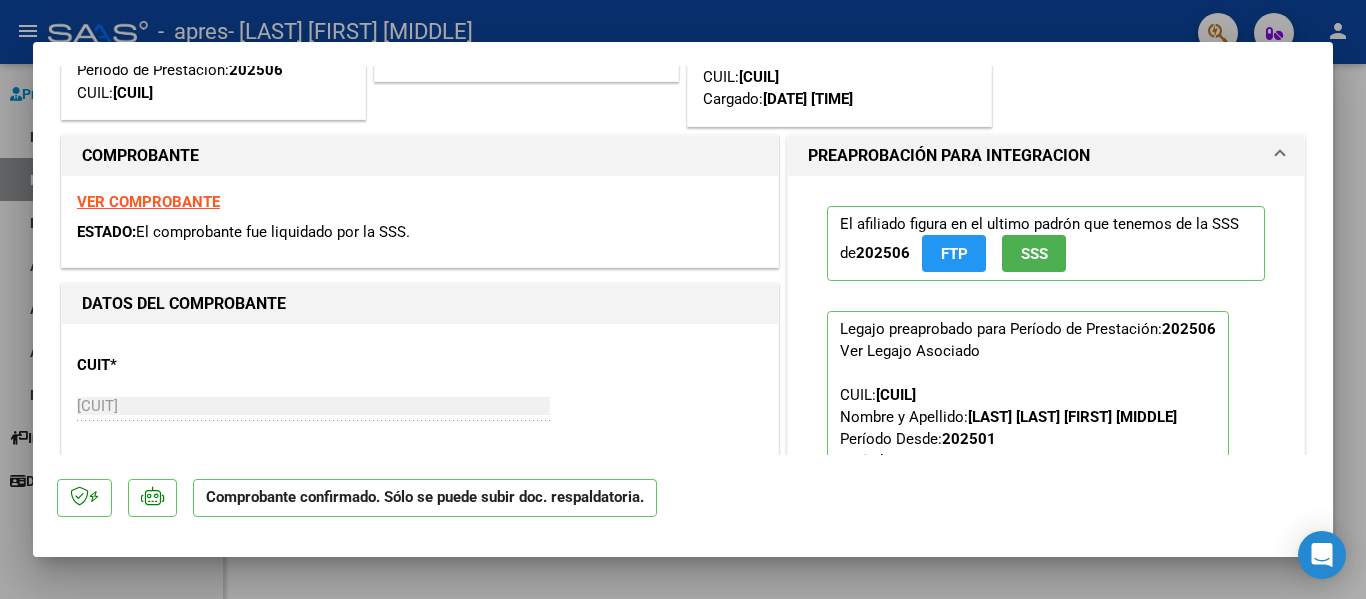 click on "SUBSIDIADADO POR SSS (.DR_ENVIO)  Tipo de Archivo:  DS  Importe Solicitado:  $ 111.335,49  Importe Liquidado:  $ 0,00  Importe Aplicado:   Práctica:  90  Carpeta:  202506  Período de Prestación:  202506  CUIL:  [CUIL] ACEPTADO POR SSS (devOk)  Tipo de Archivo:  DS  Importe Solicitado:  $ 111.335,49  Práctica:  90  / Cantidad:  4  Dependencia:  N  Carpeta:  202506  Período de Prestación:  202506  CUIL:  [CUIL] Cargada para enviar SSS  Tipo de Archivo:  DS  Importe Solicitado:  $ 111.335,49  Práctica:  90  / Cantidad:  4  Dependencia:  N  Carpeta:  202506  Período Prestación:  202506  CUIL:  [CUIL]  Cargado:  [DATE] [TIME] COMPROBANTE VER COMPROBANTE       ESTADO:   El comprobante fue liquidado por la SSS.  DATOS DEL COMPROBANTE CUIT  *   [CUIT] Ingresar CUIT  ANALISIS PRESTADOR  [LAST] [FIRST] [MIDDLE]  ARCA Padrón  Area destinado * Integración Seleccionar Area Período de Prestación (sólo integración):  202506  Comprobante Tipo * Factura C Seleccionar Tipo *   1 *" at bounding box center [683, 260] 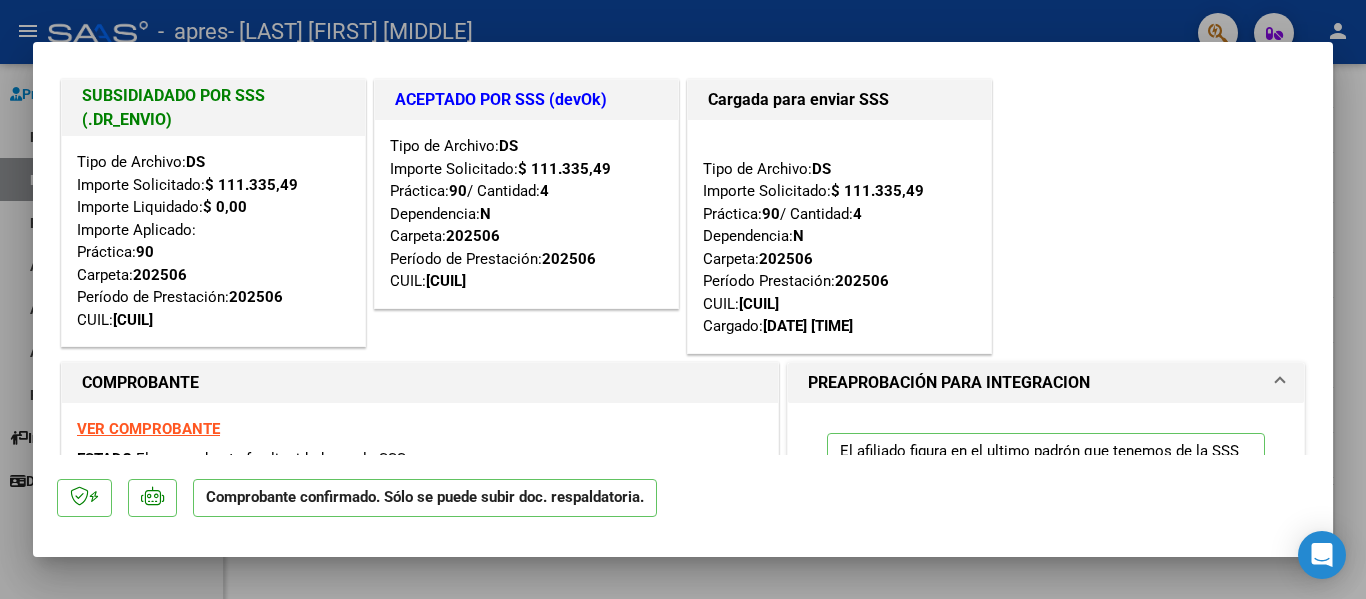 scroll, scrollTop: 0, scrollLeft: 0, axis: both 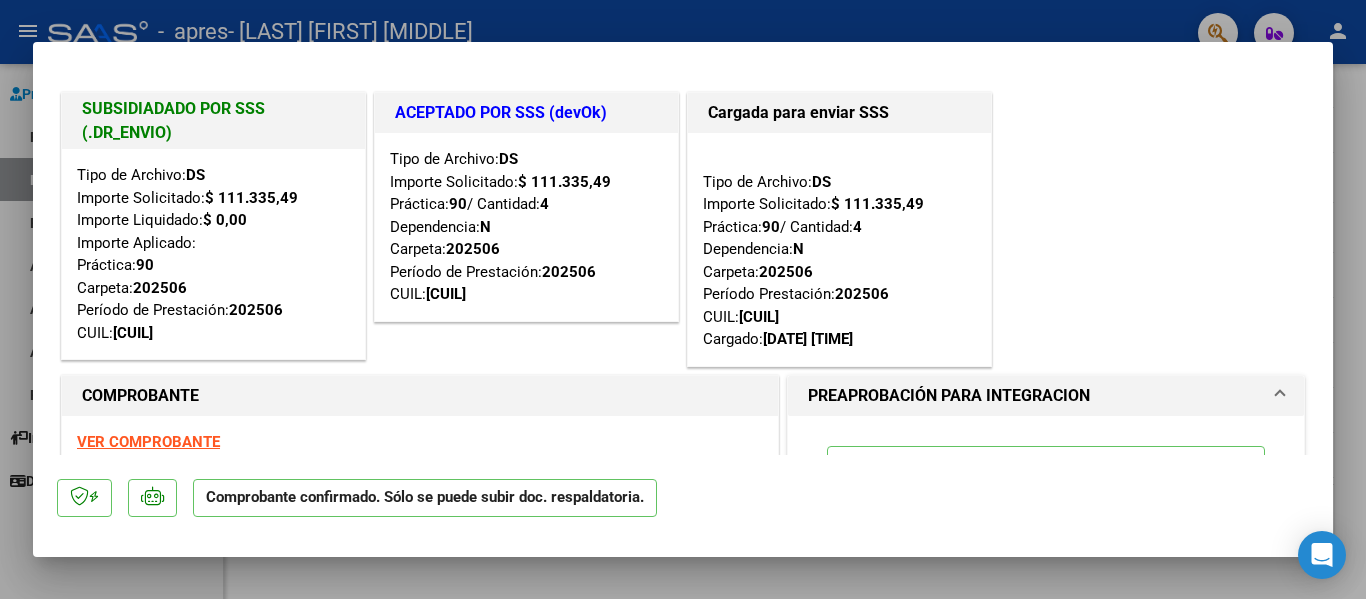 click at bounding box center [683, 299] 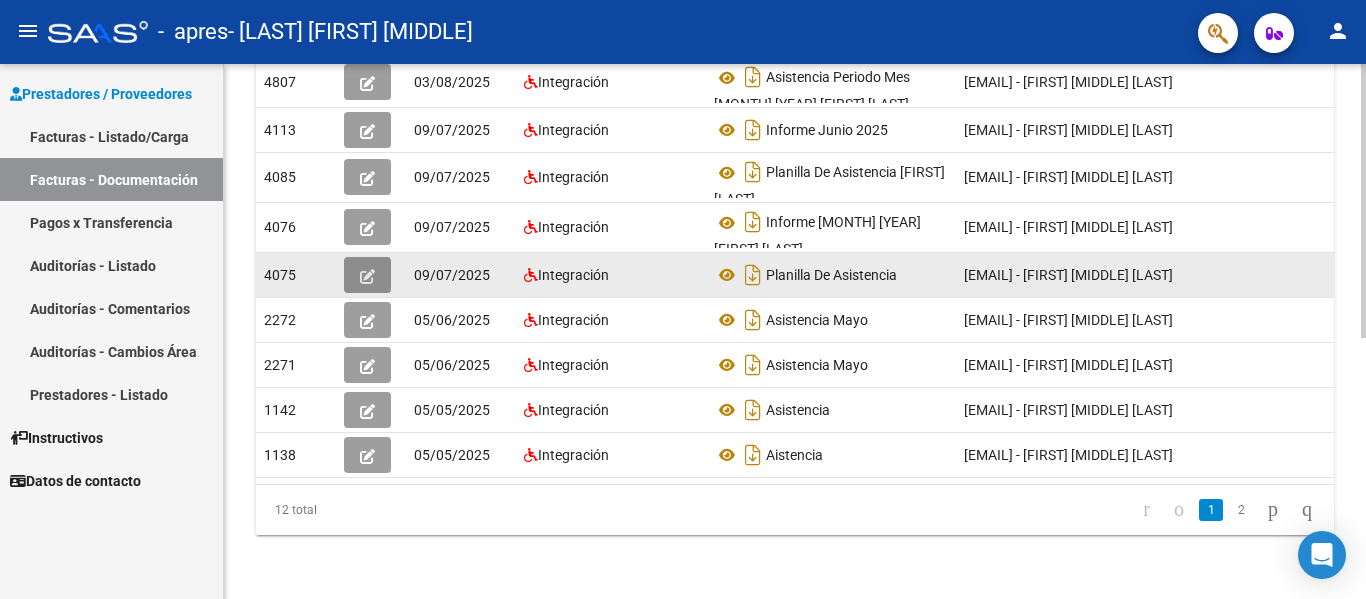 click 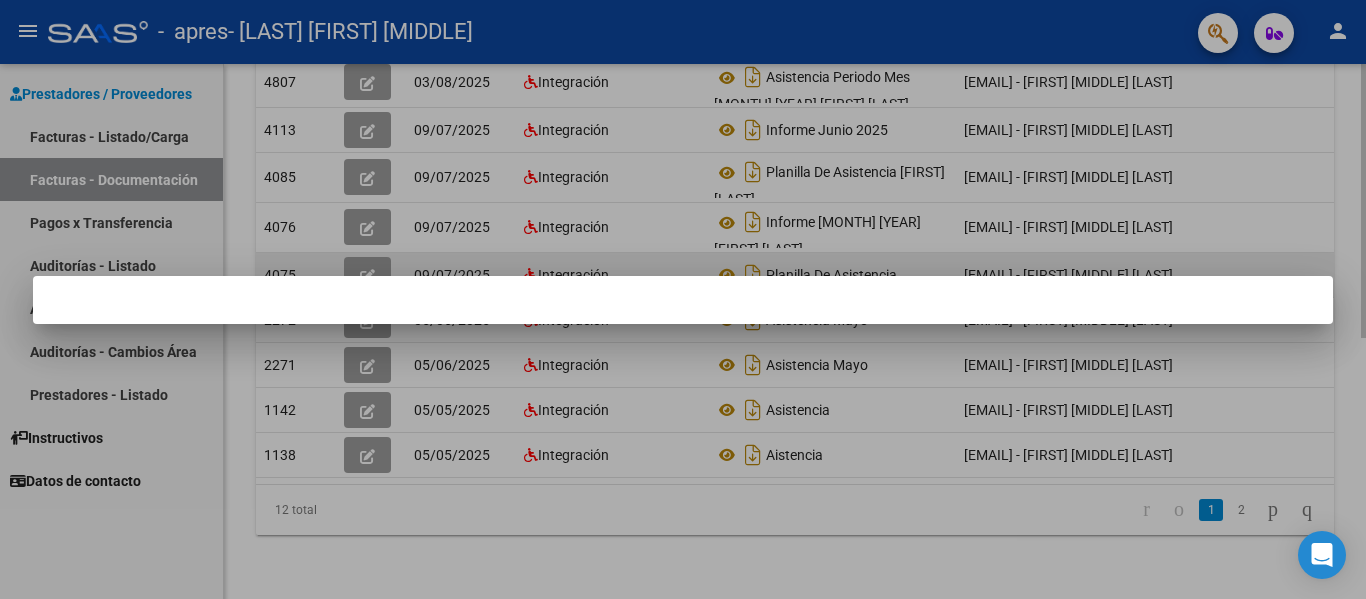 click at bounding box center [683, 299] 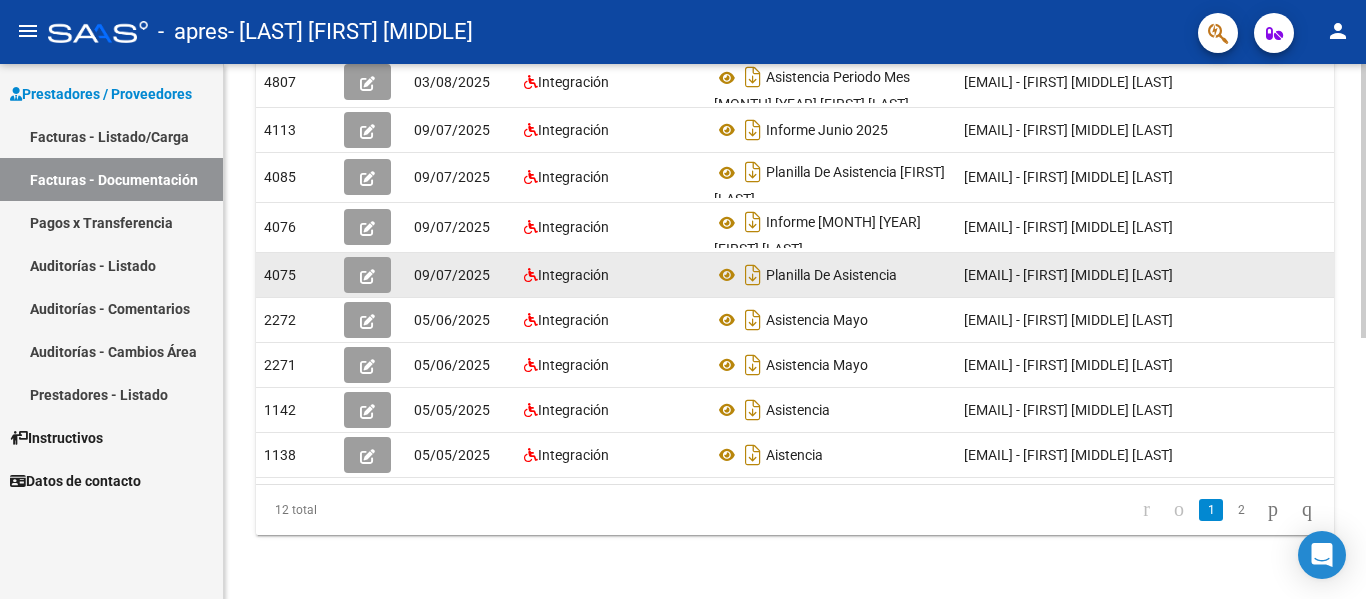 click 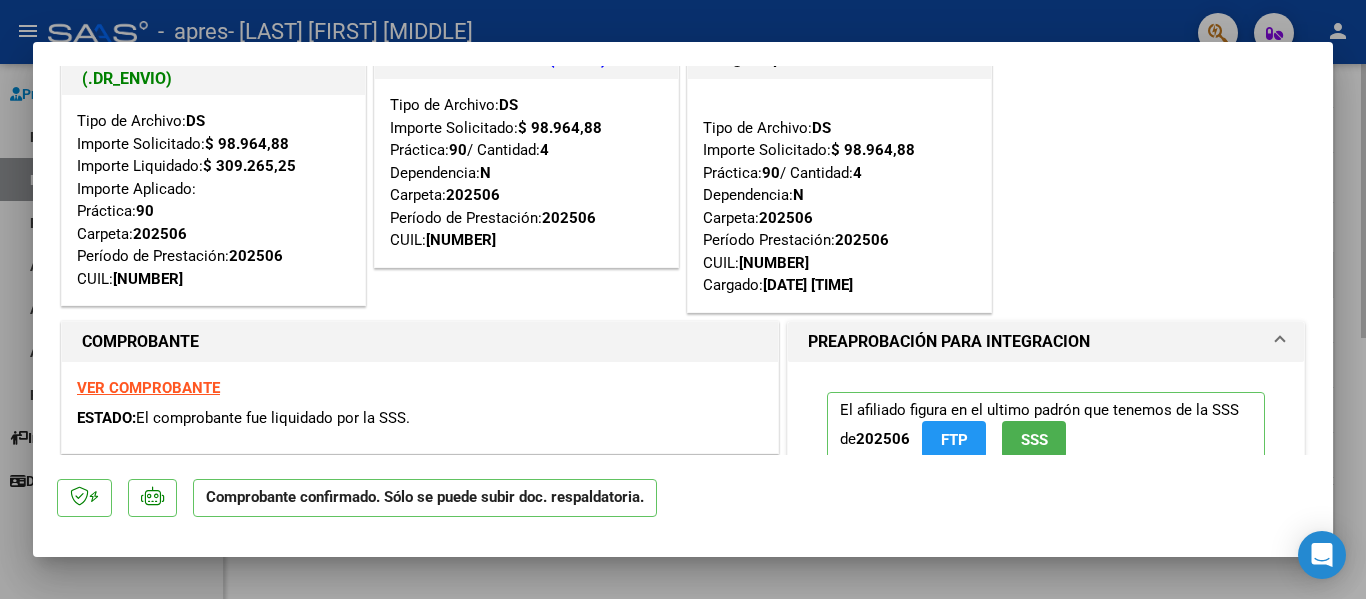 scroll, scrollTop: 0, scrollLeft: 0, axis: both 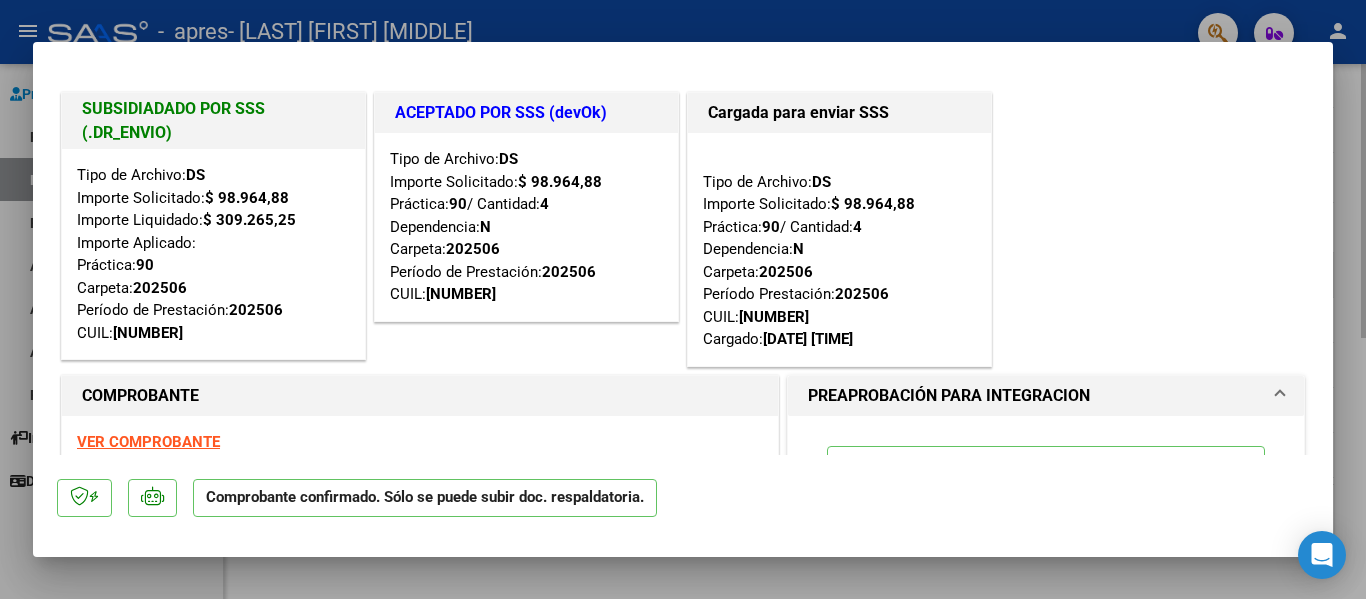 click at bounding box center [683, 299] 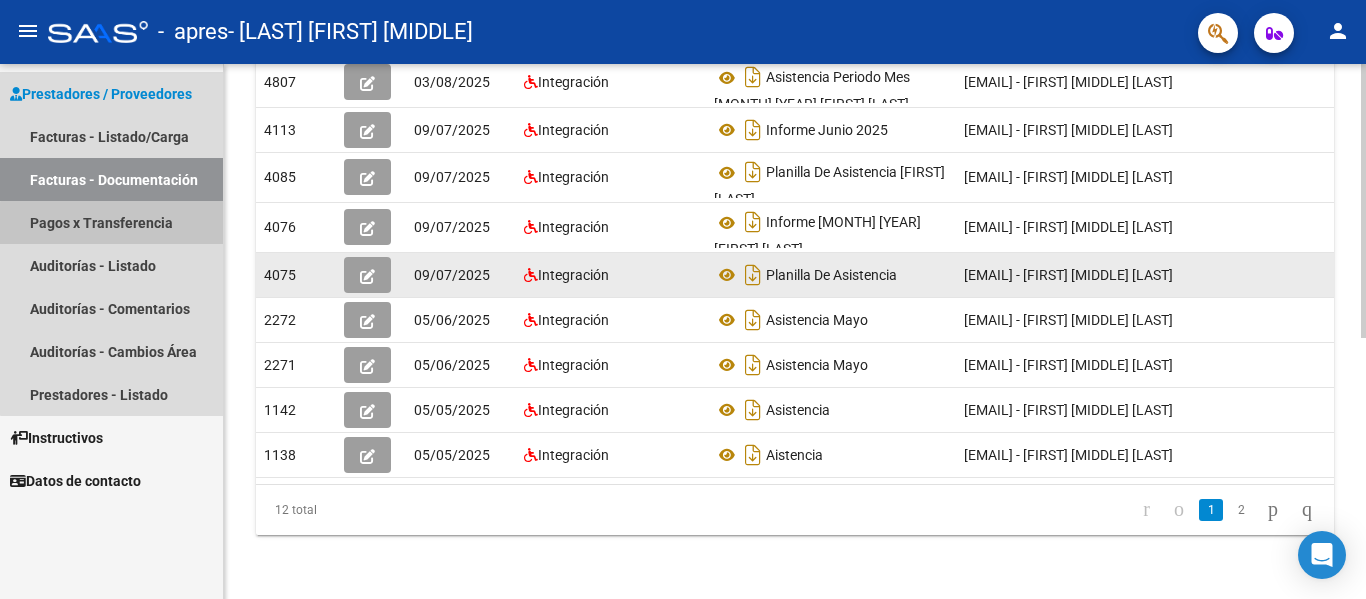 click on "Pagos x Transferencia" at bounding box center [111, 222] 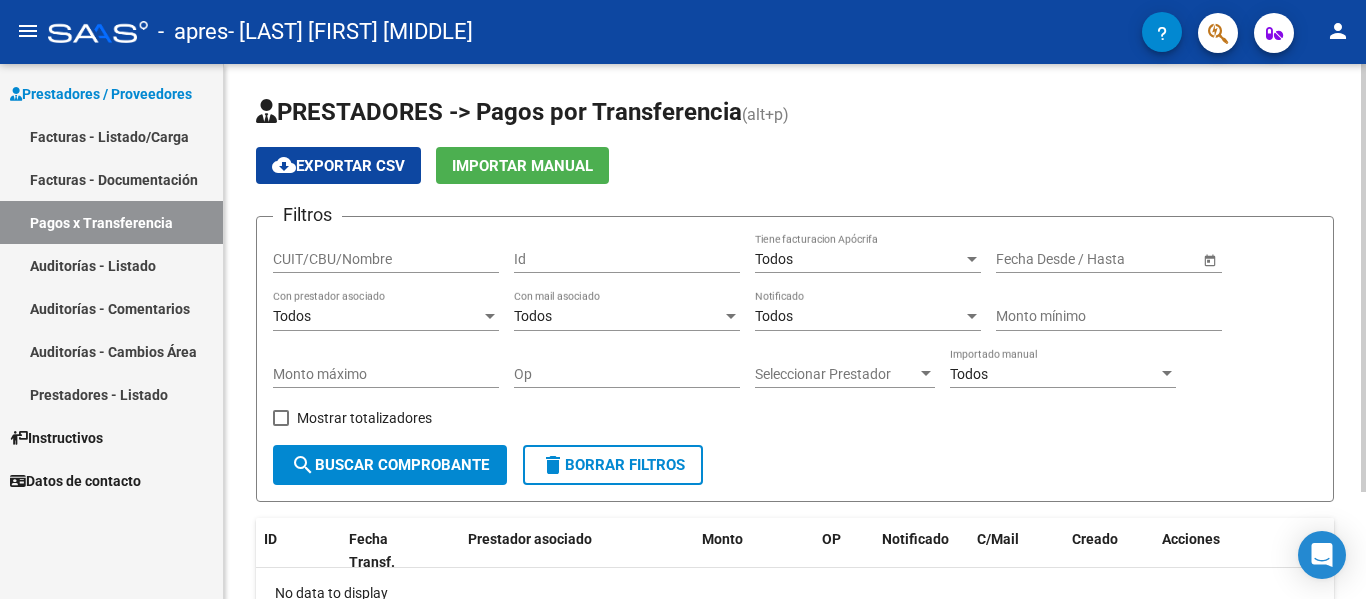 scroll, scrollTop: 134, scrollLeft: 0, axis: vertical 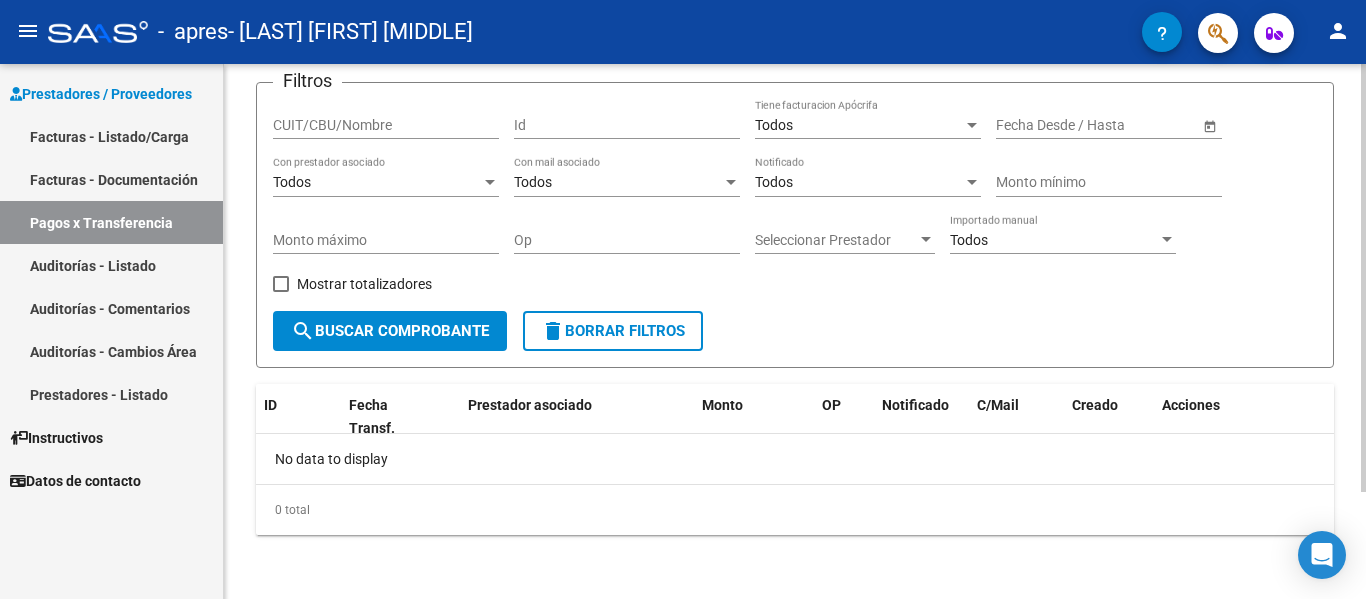 click 